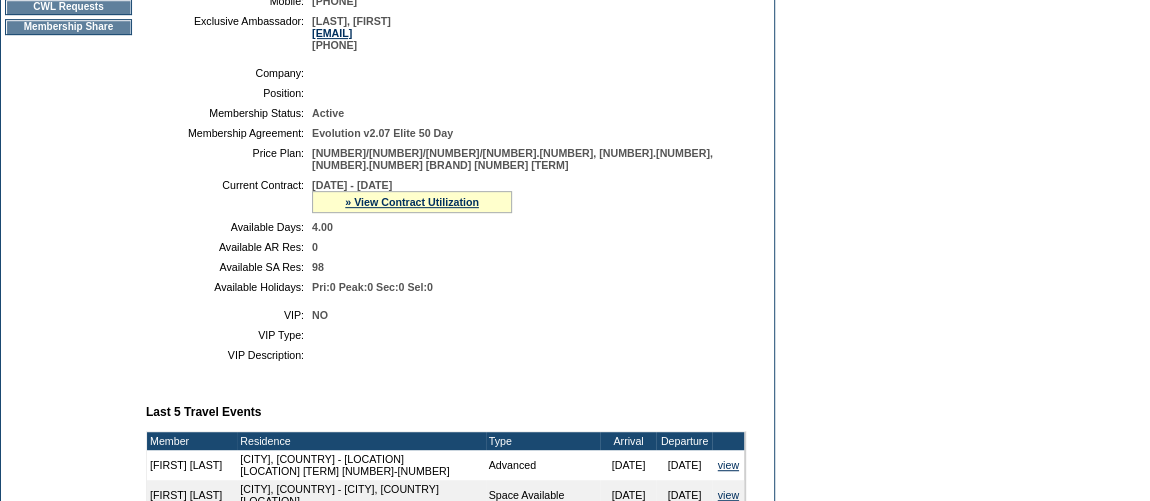 scroll, scrollTop: 363, scrollLeft: 0, axis: vertical 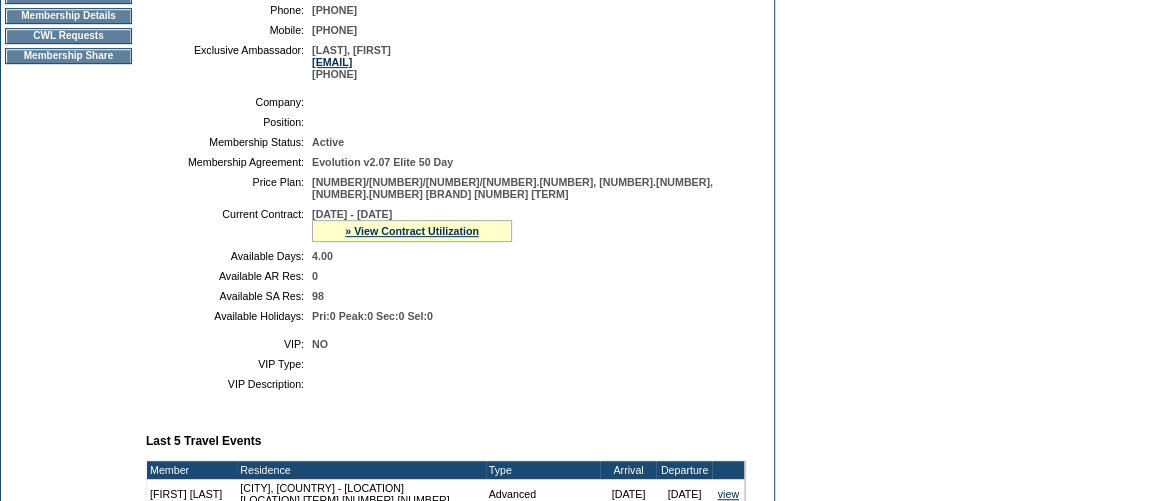 click on "» View Contract Utilization" at bounding box center [412, 231] 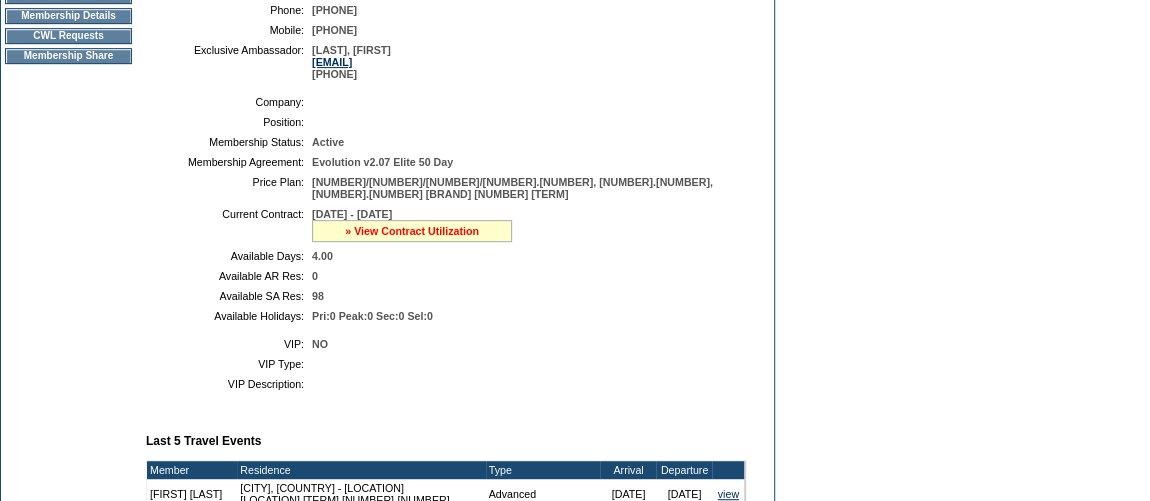 click on "» View Contract Utilization" at bounding box center (412, 231) 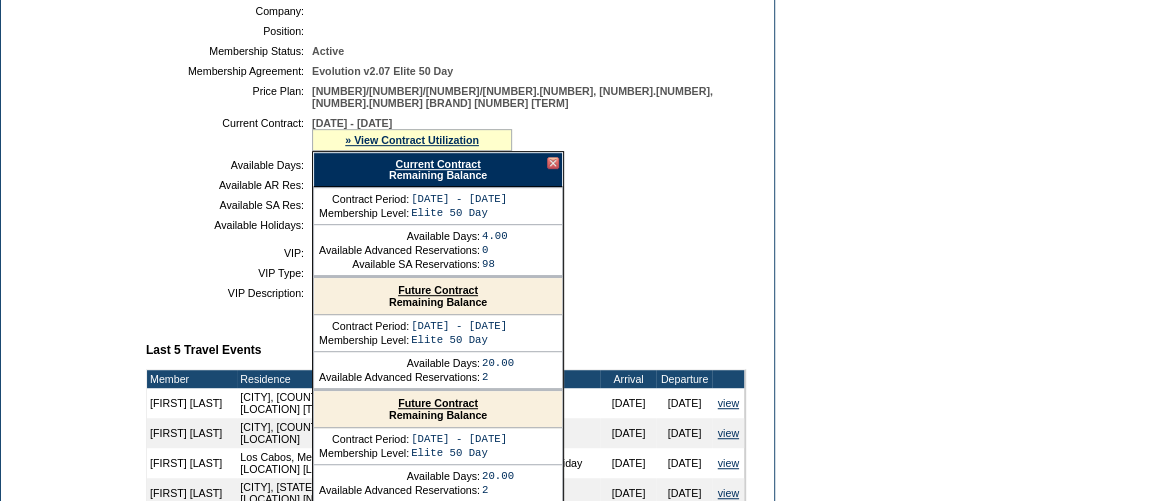 scroll, scrollTop: 545, scrollLeft: 0, axis: vertical 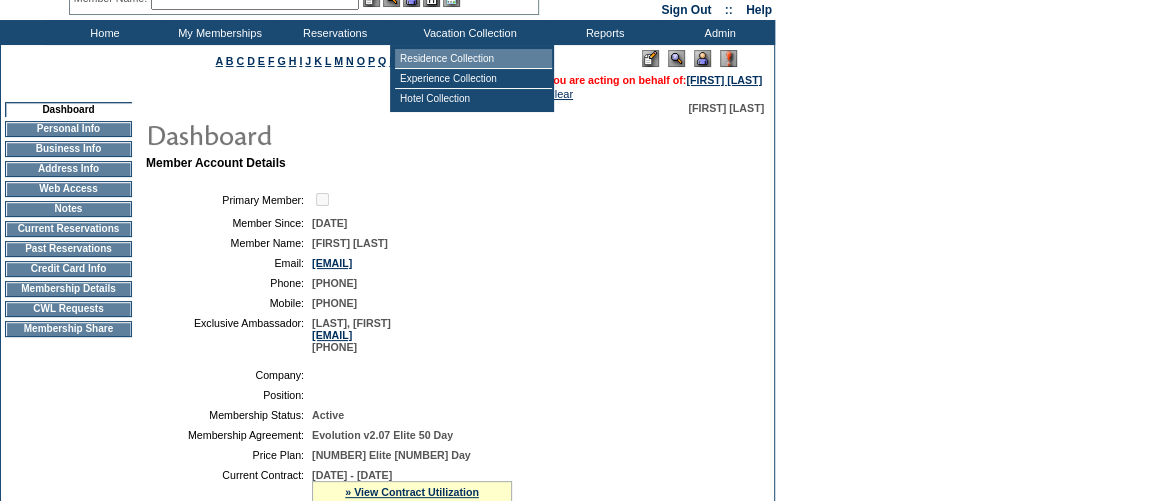 click on "Residence Collection" at bounding box center [473, 59] 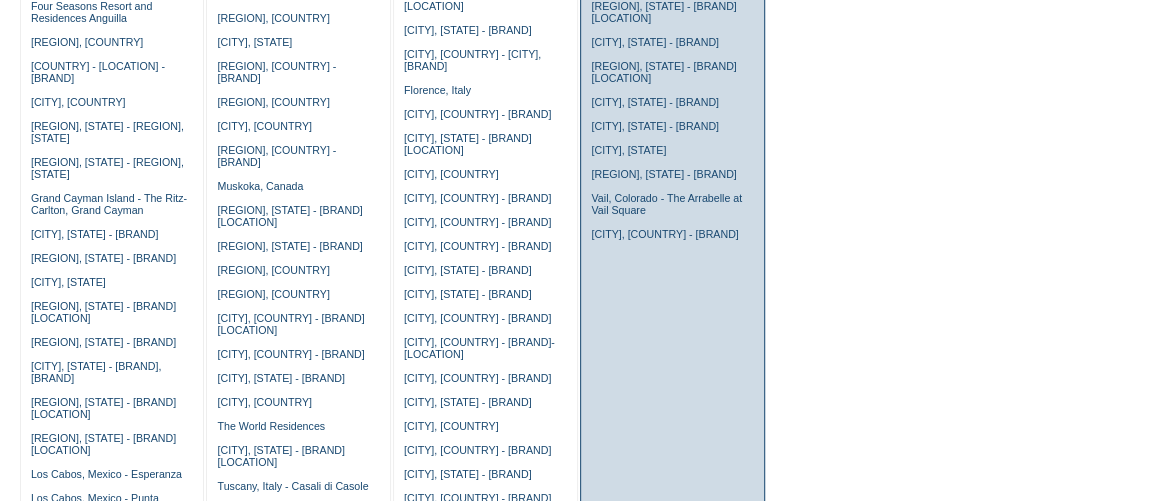 scroll, scrollTop: 363, scrollLeft: 0, axis: vertical 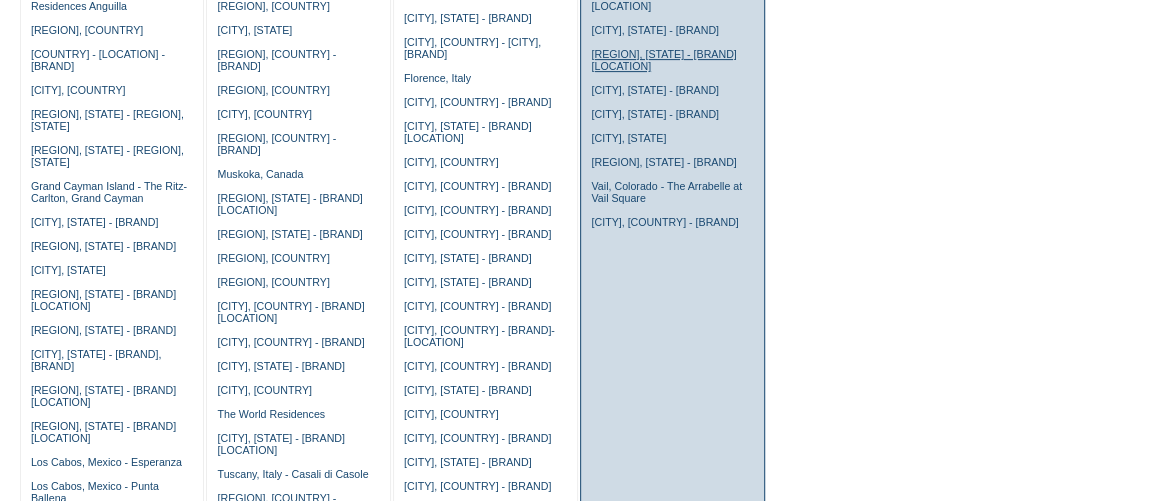 click on "Lake Tahoe, California - Mountainside at Northstar" at bounding box center [663, 60] 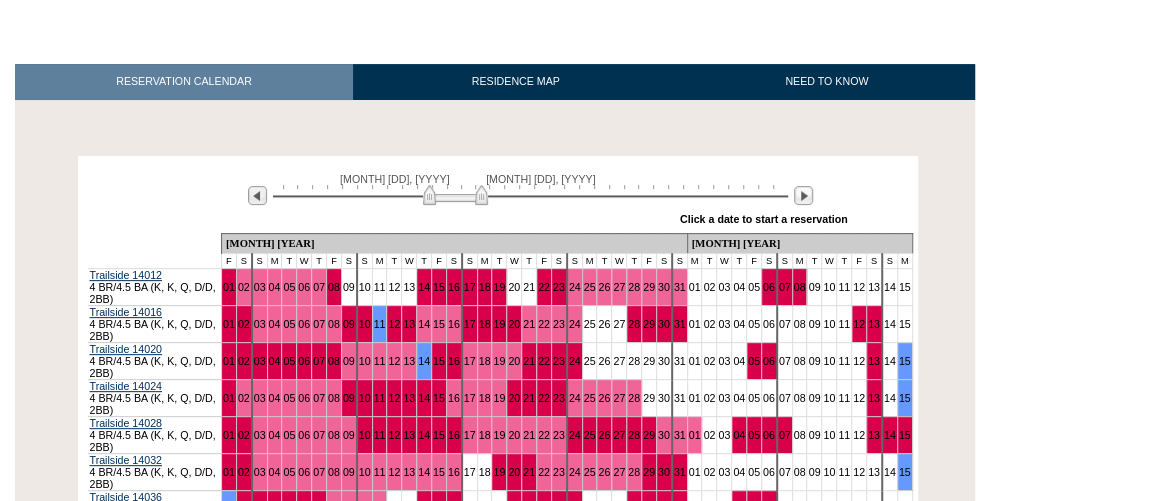 scroll, scrollTop: 272, scrollLeft: 0, axis: vertical 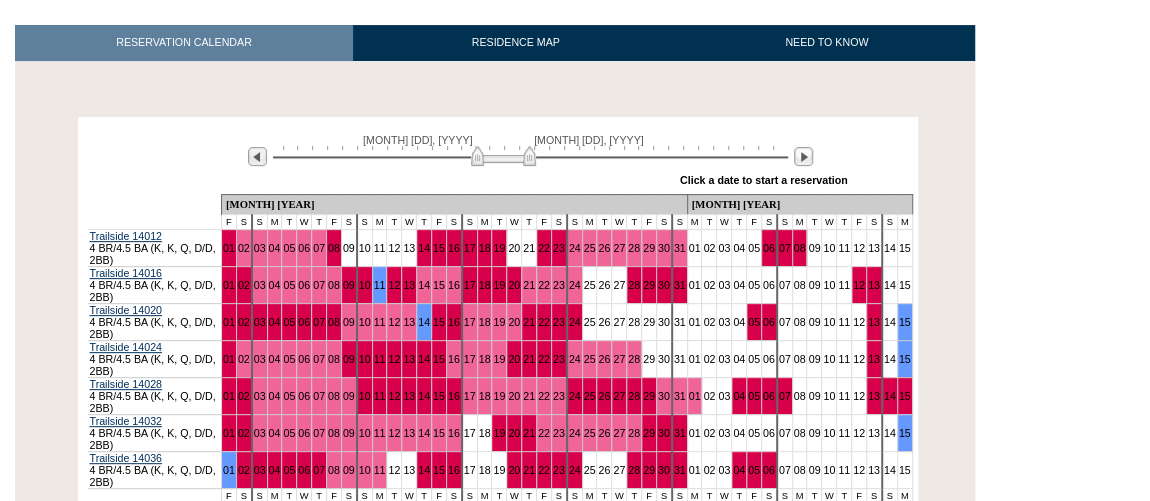 drag, startPoint x: 447, startPoint y: 189, endPoint x: 495, endPoint y: 189, distance: 48 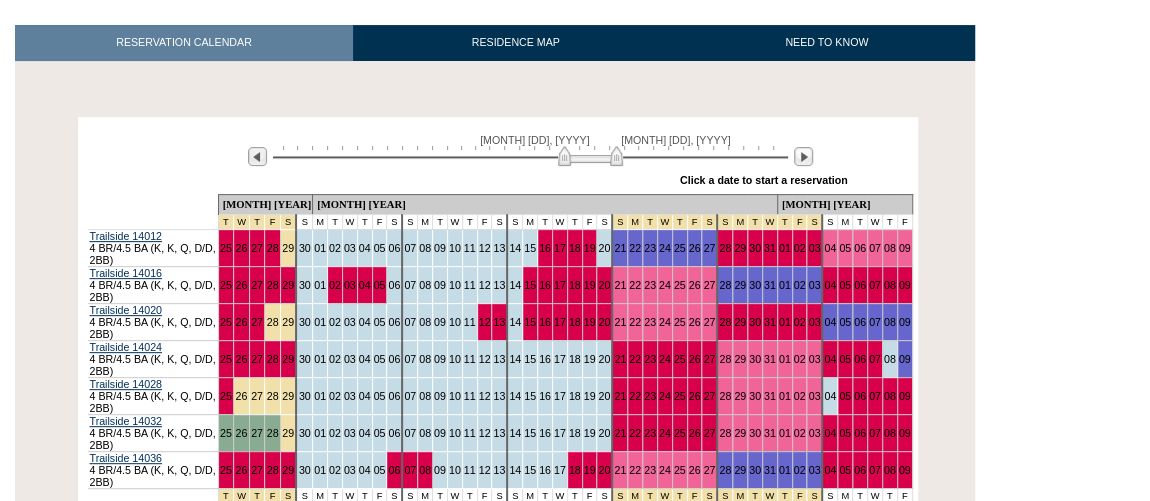 drag, startPoint x: 498, startPoint y: 184, endPoint x: 585, endPoint y: 187, distance: 87.05171 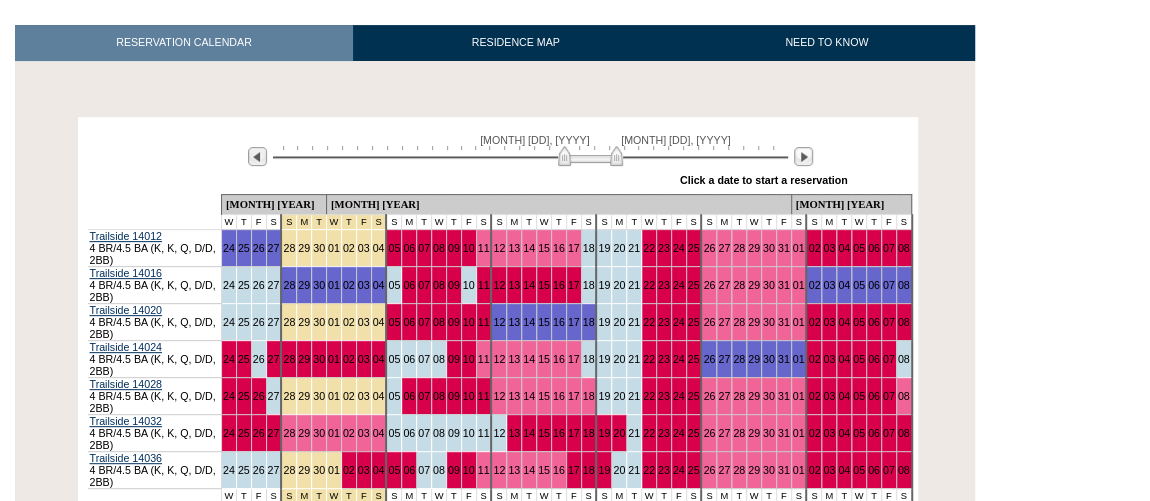 click at bounding box center (590, 156) 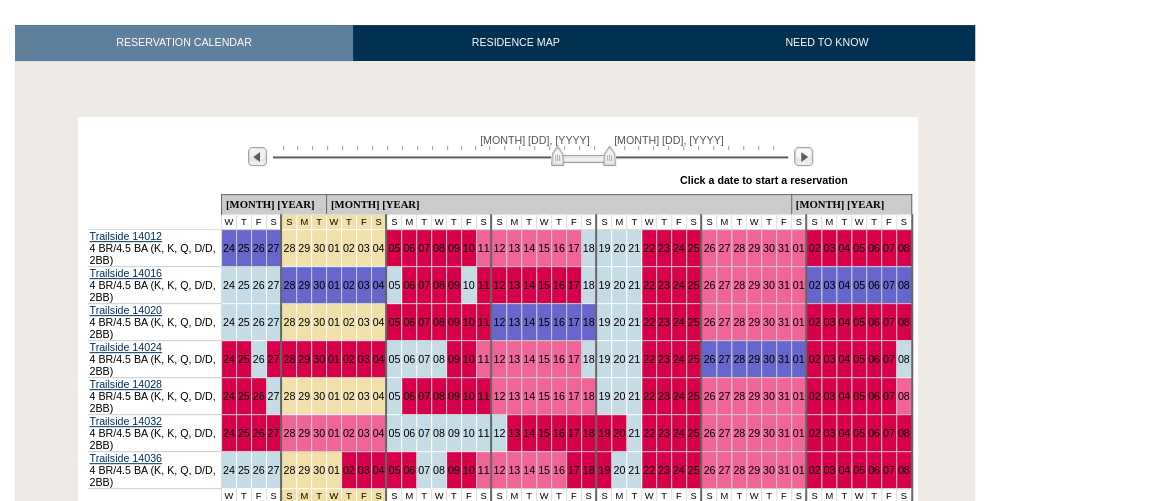 click at bounding box center (583, 156) 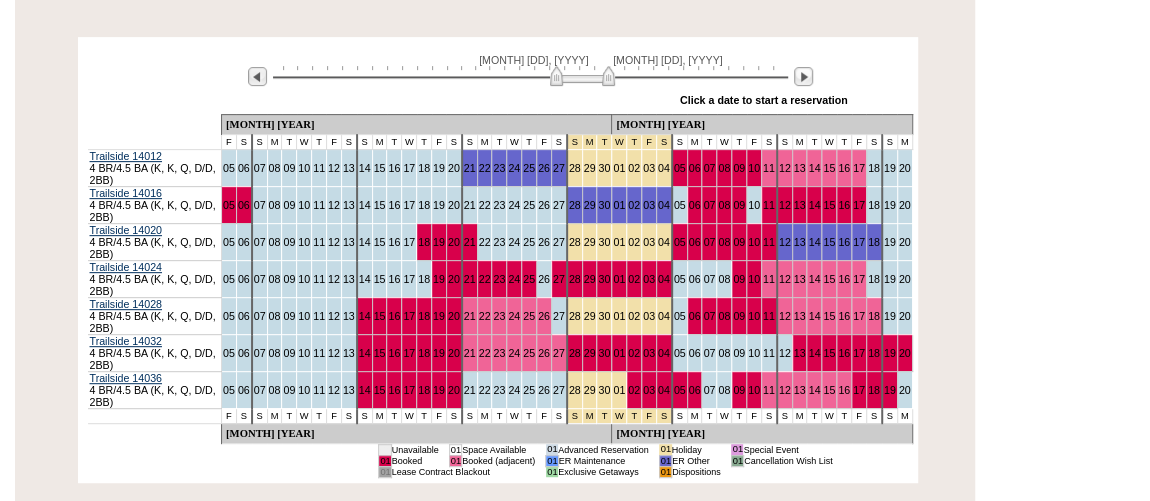 scroll, scrollTop: 454, scrollLeft: 0, axis: vertical 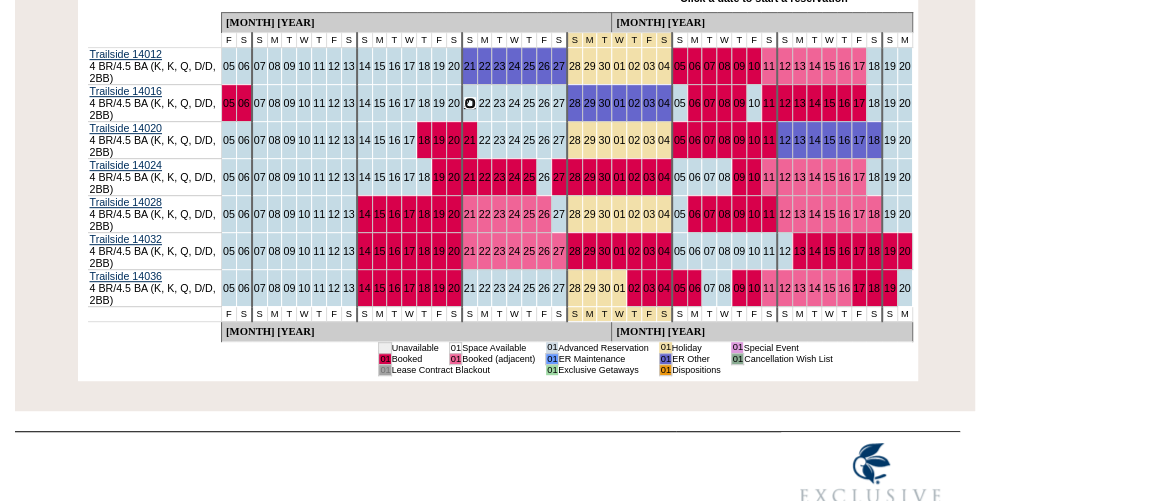 click on "21" at bounding box center [470, 103] 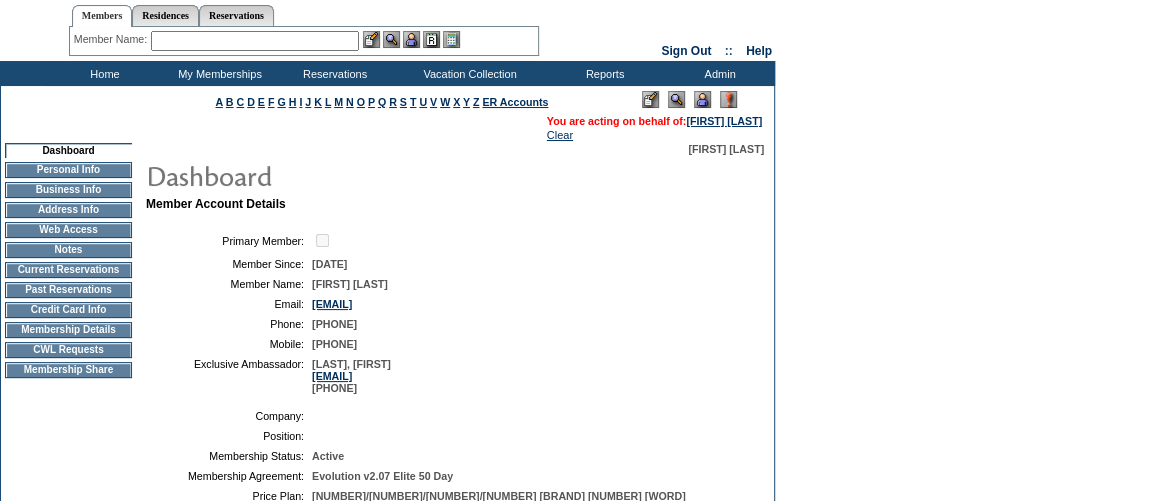 scroll, scrollTop: 0, scrollLeft: 0, axis: both 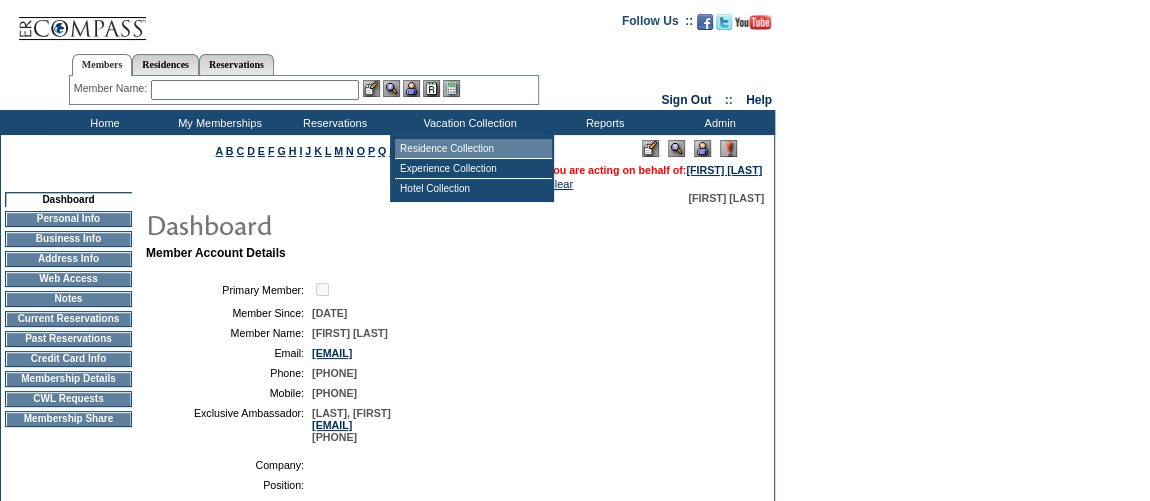 click on "Residence Collection" at bounding box center (473, 149) 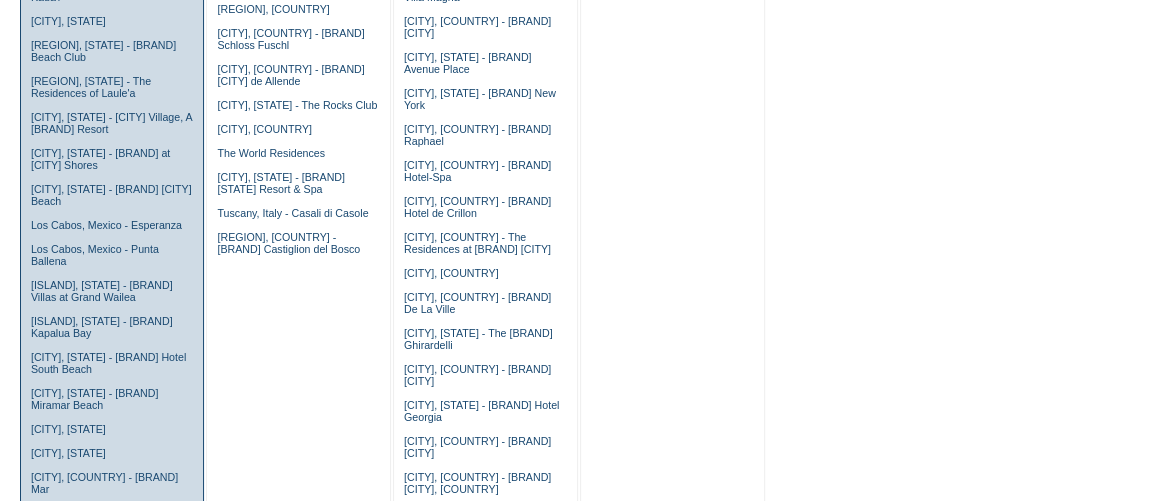 scroll, scrollTop: 727, scrollLeft: 0, axis: vertical 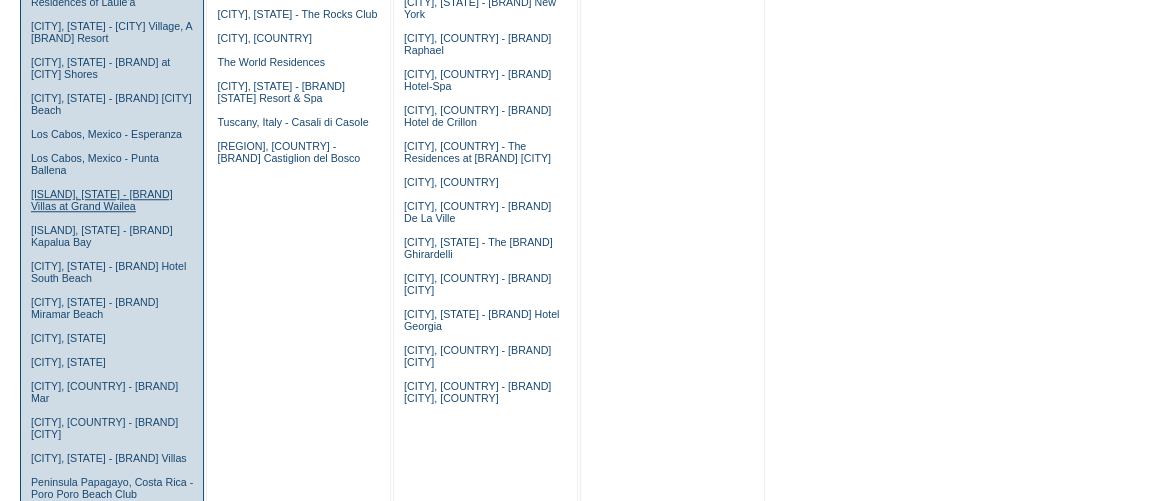 click on "Maui, Hawaii - Ho'olei Villas at Grand Wailea" at bounding box center [102, 200] 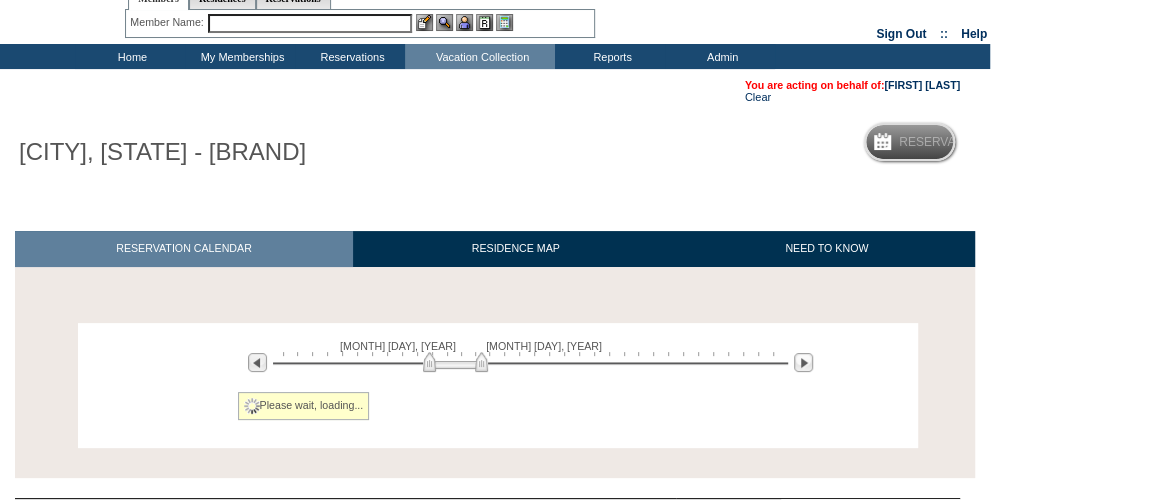 scroll, scrollTop: 206, scrollLeft: 0, axis: vertical 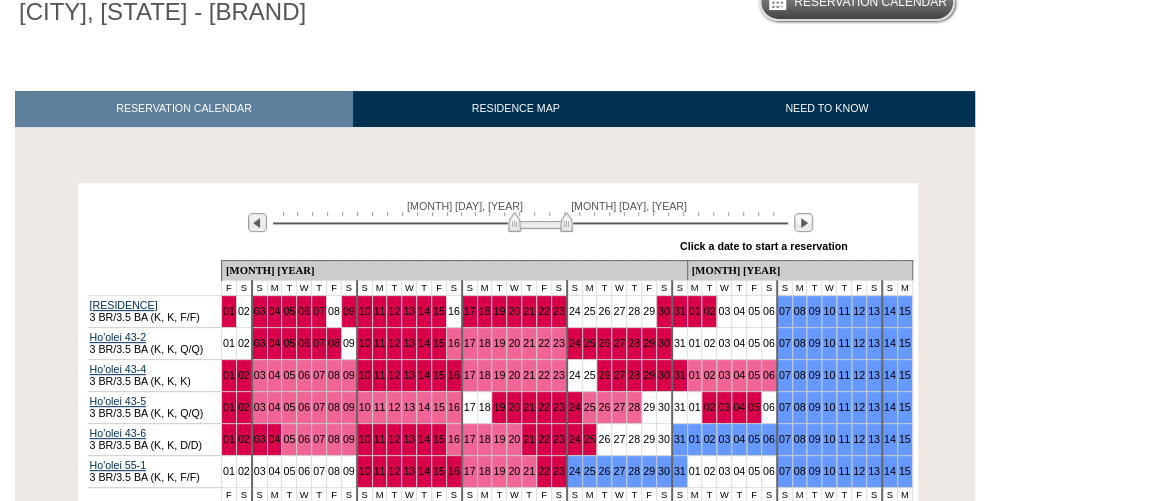 drag, startPoint x: 444, startPoint y: 249, endPoint x: 529, endPoint y: 257, distance: 85.37564 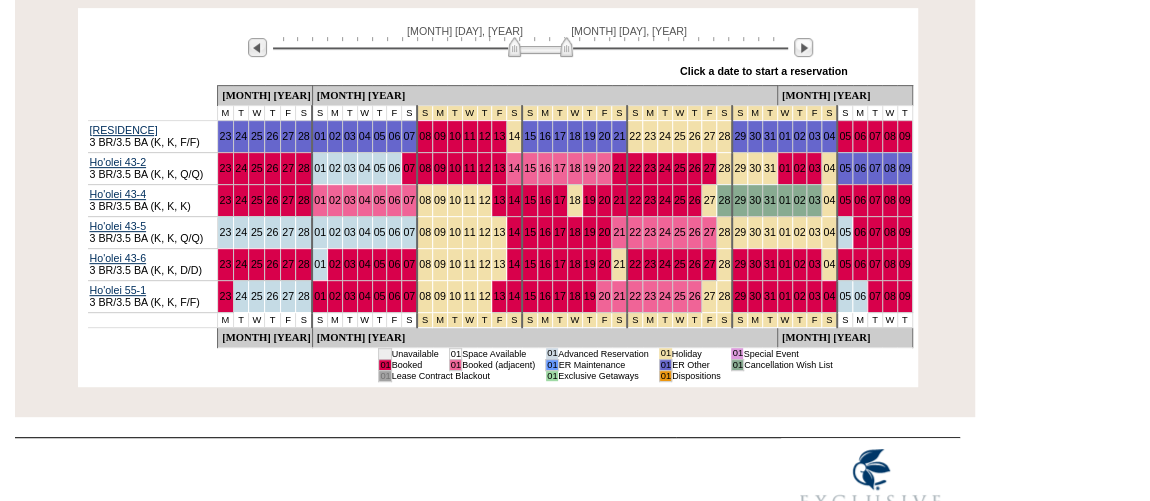 scroll, scrollTop: 388, scrollLeft: 0, axis: vertical 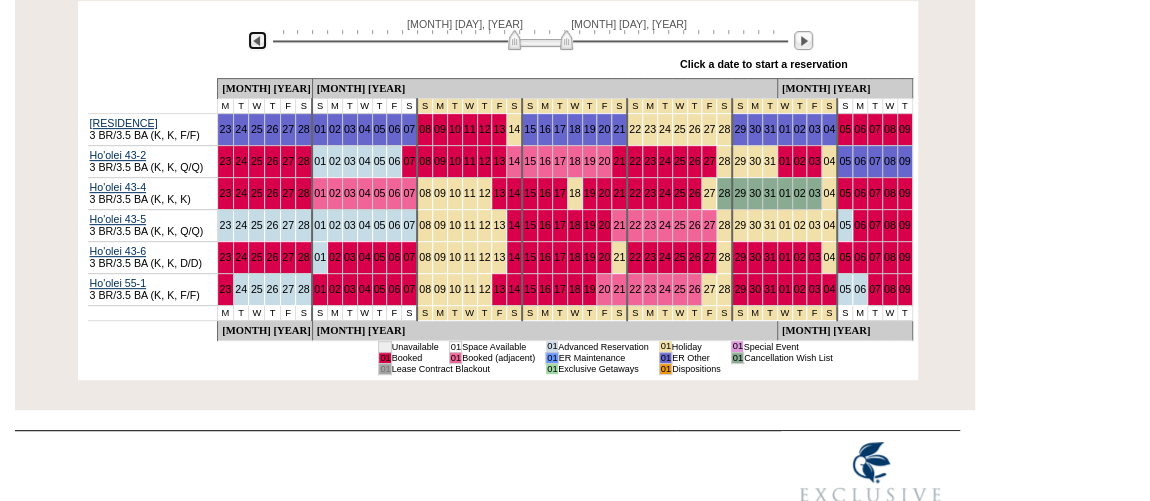 click at bounding box center (257, 40) 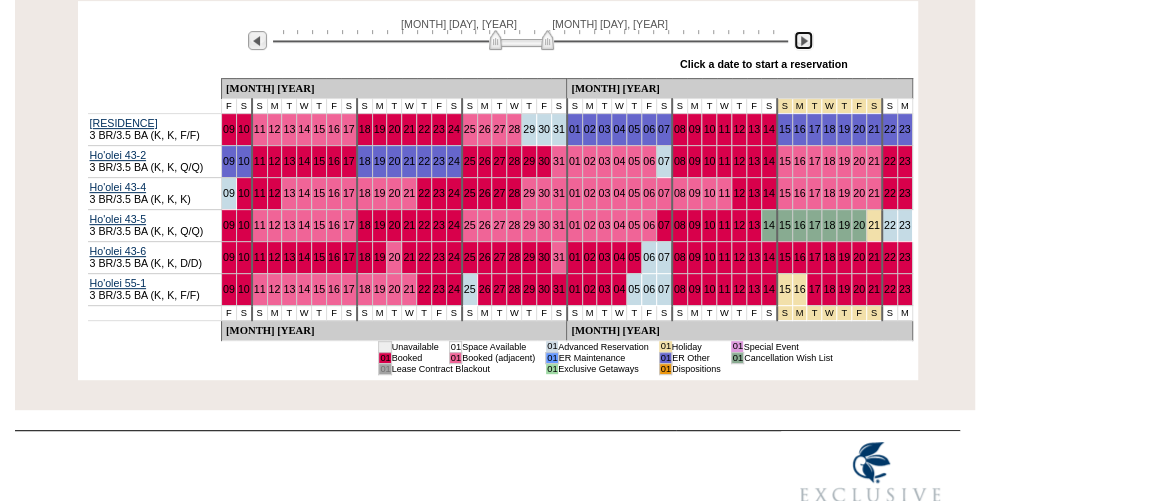 click at bounding box center (803, 40) 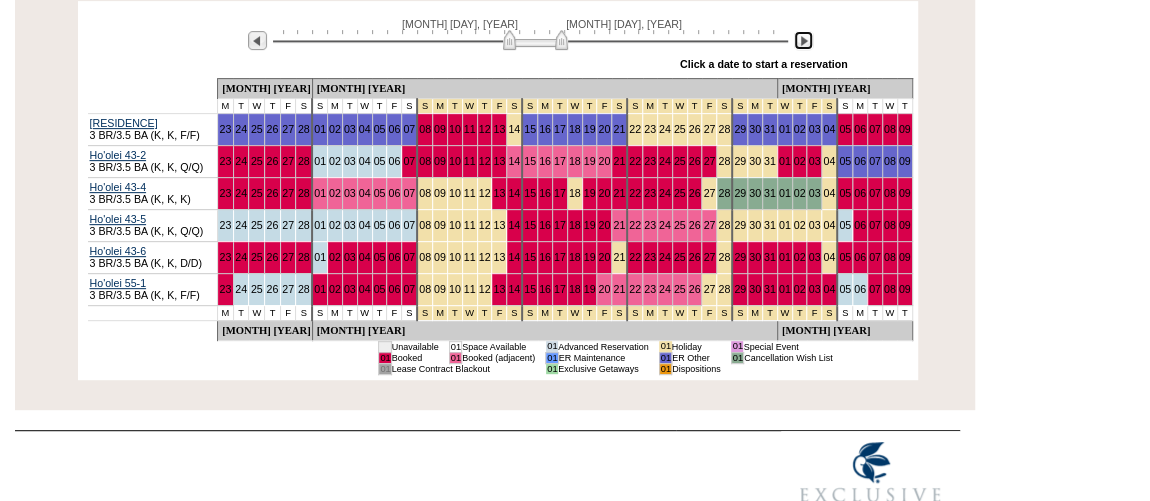 click at bounding box center (535, 40) 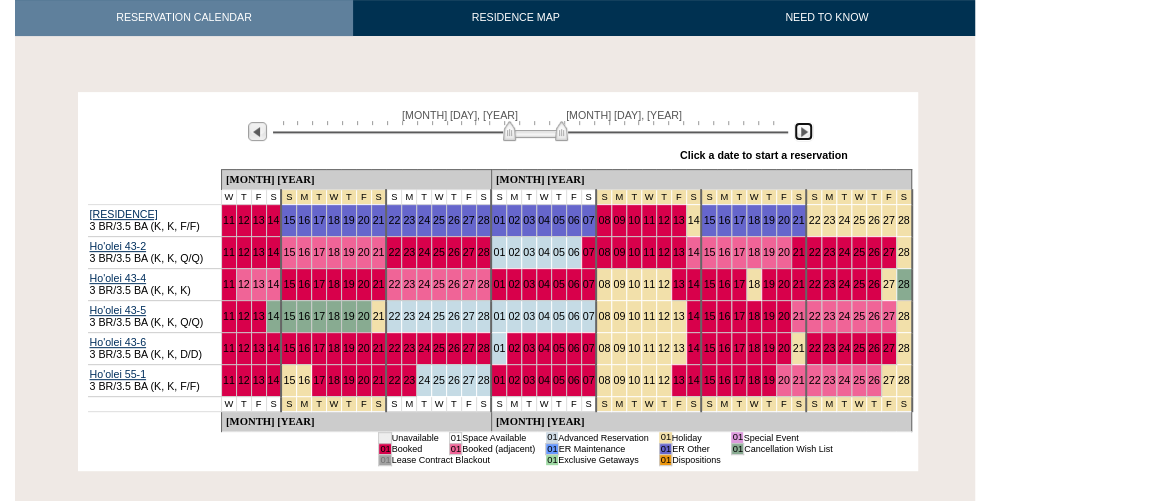 scroll, scrollTop: 115, scrollLeft: 0, axis: vertical 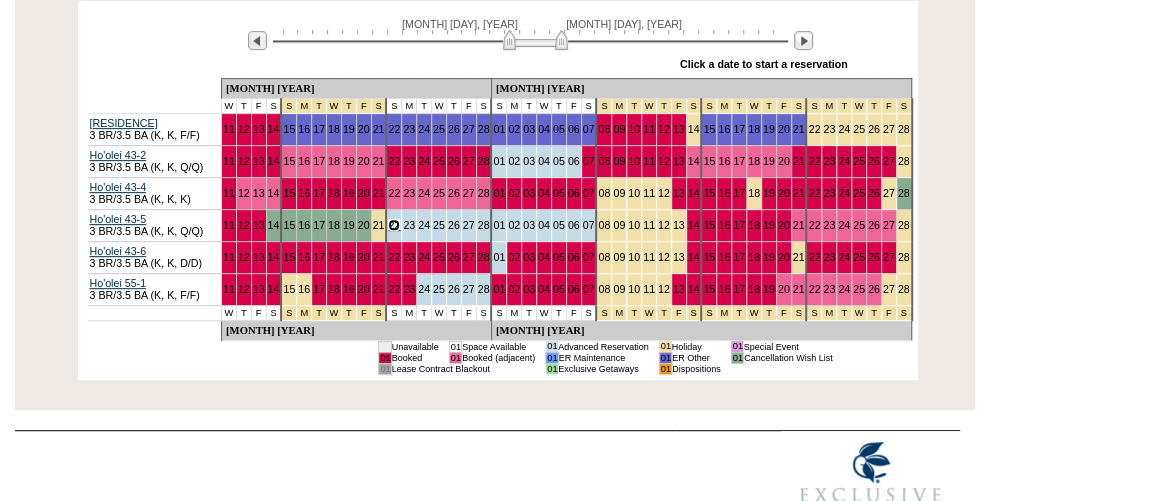 click on "22" at bounding box center [394, 225] 